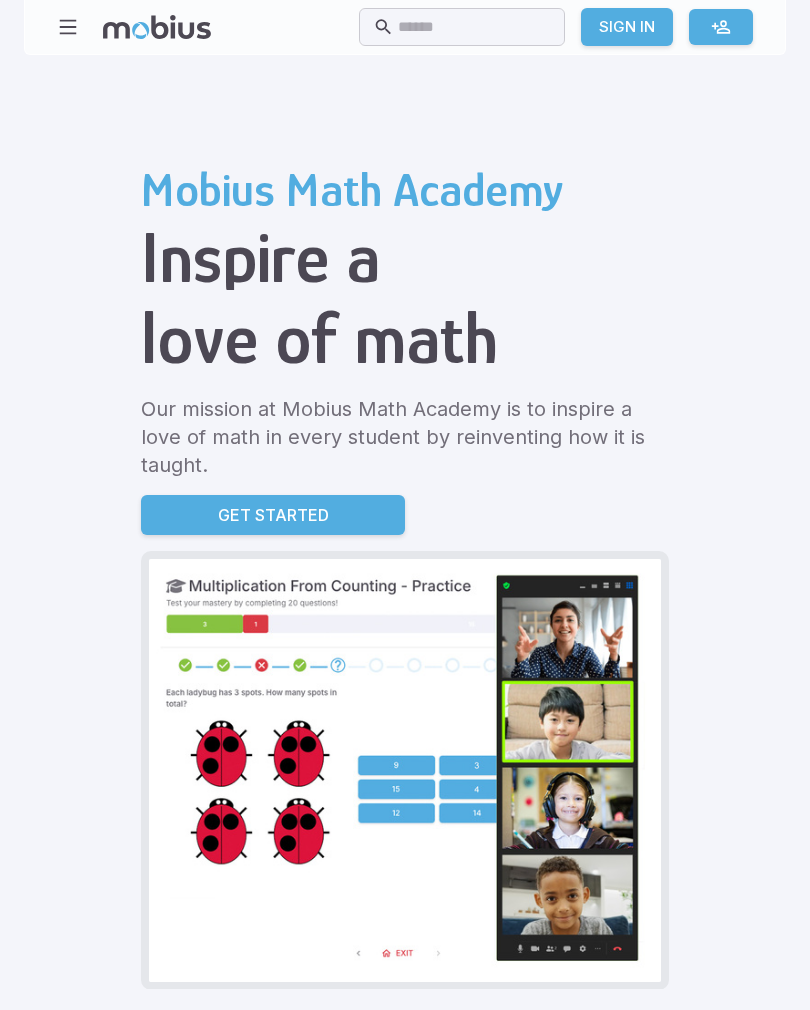 scroll, scrollTop: 0, scrollLeft: 0, axis: both 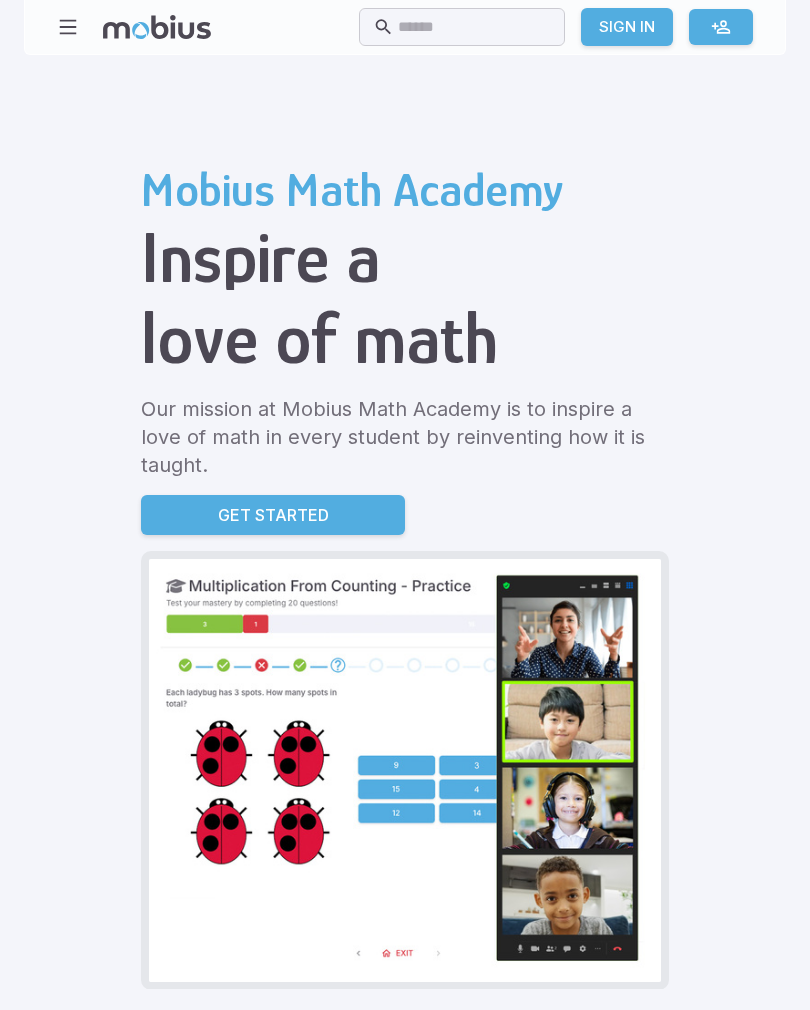 click on "Mobius Math Academy Inspire a love of math Our mission at Mobius Math Academy is to inspire a love of math in every student by reinventing how it is taught. Get Started Mobius Method Mobius Method You want math education for your child that meets them where they are, always challenges them just the right amount without leaving them bored or frustrated, and gives them strength and confidence in math that lasts beyond the exam.  The Mobius Method is designed to do just this by combining the best of technology with excellent human coaches. Learn how the Mobius Method works You want math education for your child that meets them where they are, always challenges them just the right amount without leaving them bored or frustrated, and gives them strength and confidence in math that lasts beyond the exam.  The Mobius Method is designed to do just this by combining the best of technology with excellent human coaches. Learn how the Mobius Method works Explore the Curriculum Grade  6 LEARN MORE -> Grade  7 Grade  8 9 1" at bounding box center (405, 1436) 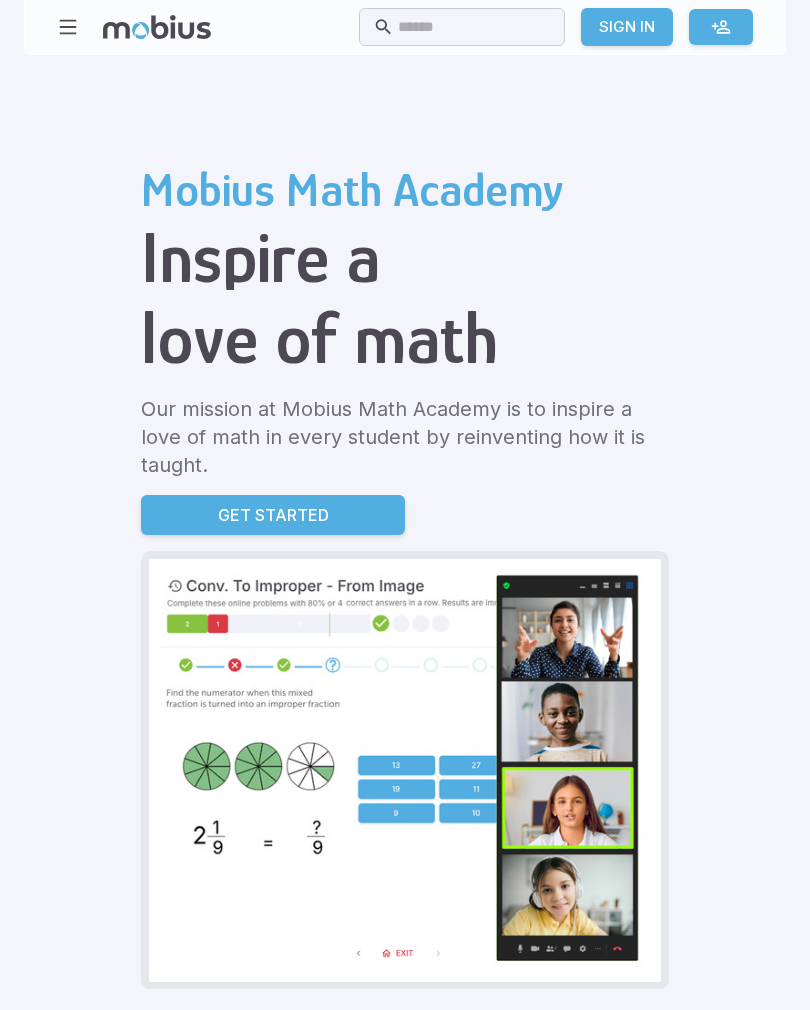 click on "Get Started" at bounding box center [273, 515] 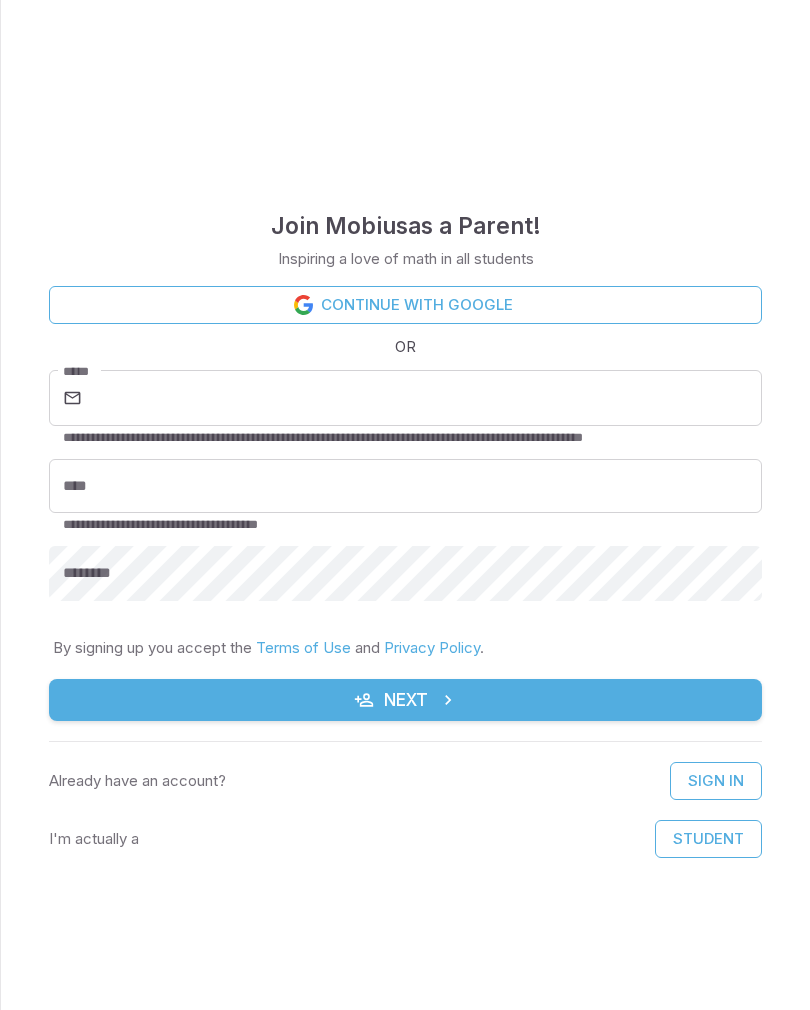 scroll, scrollTop: 0, scrollLeft: 0, axis: both 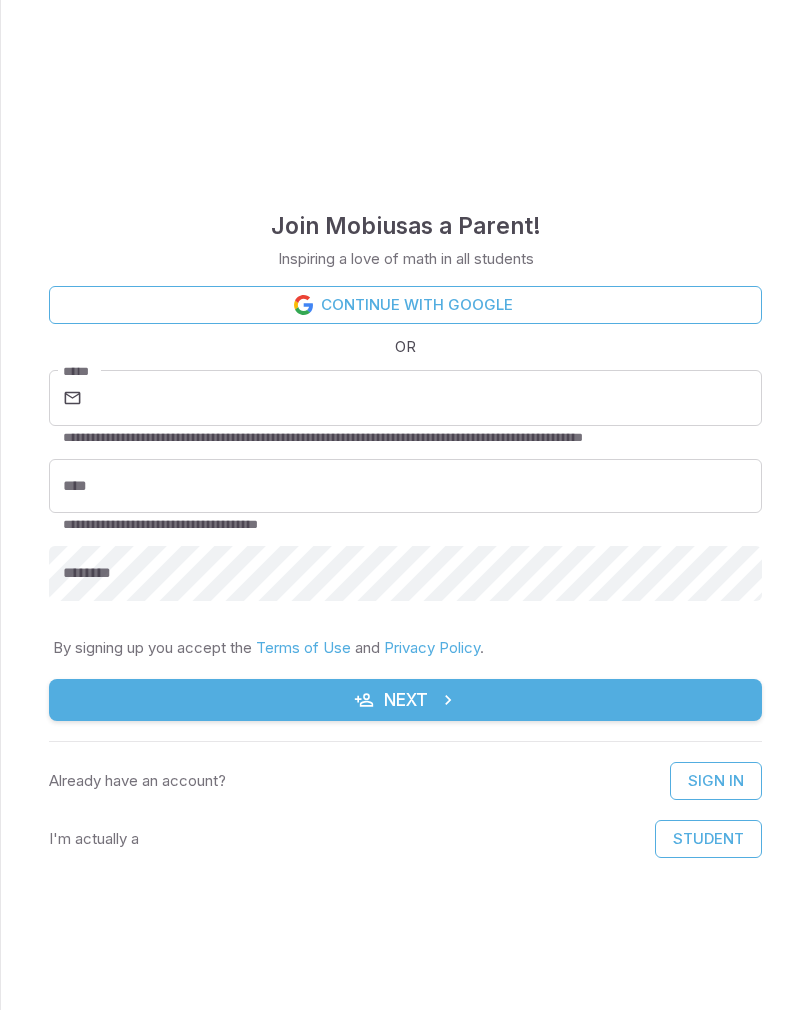 click on "****" at bounding box center (405, 486) 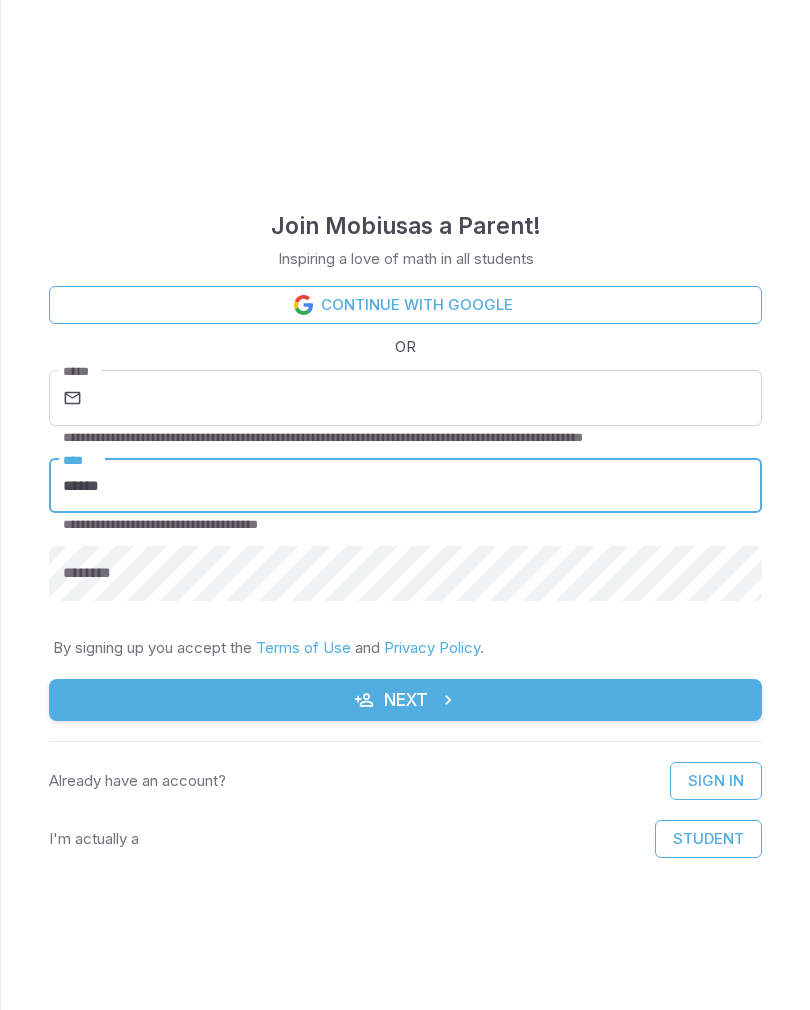 type on "******" 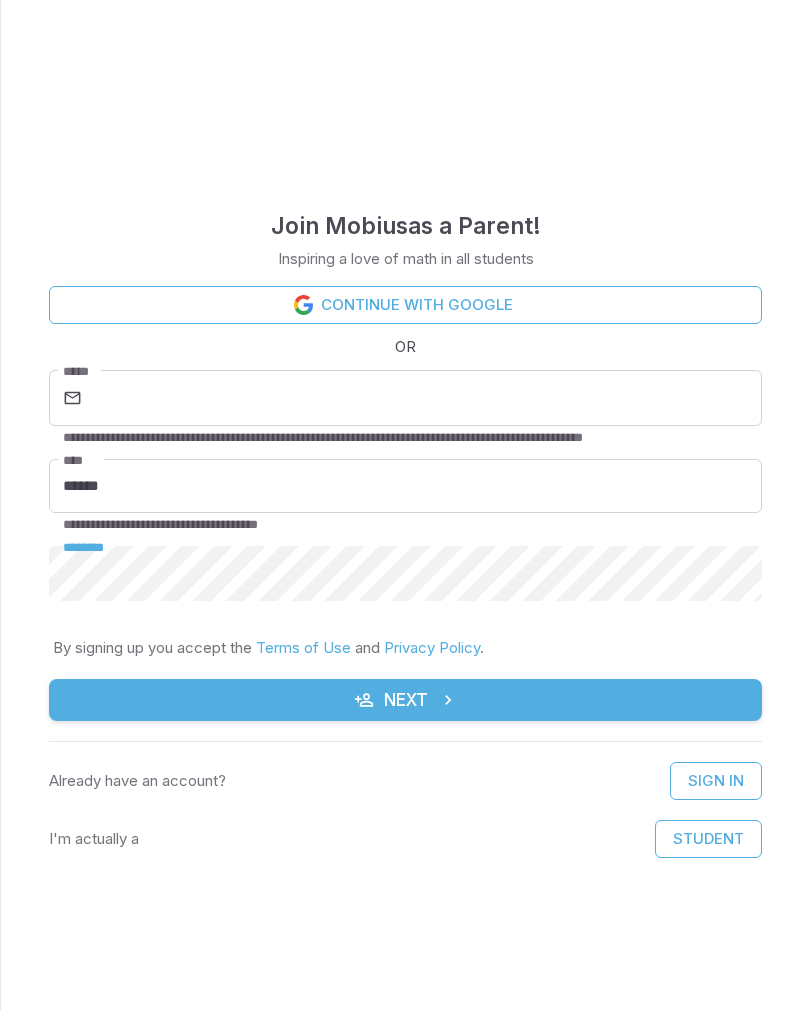 click on "Next" at bounding box center (405, 700) 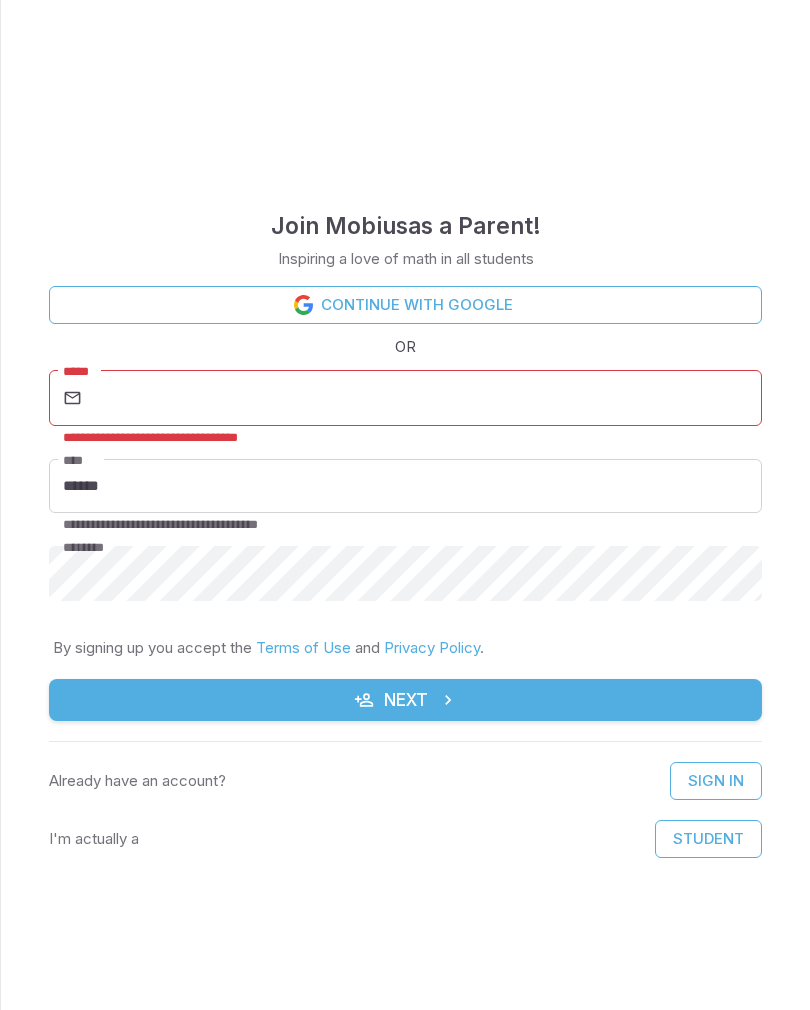 click on "*****" at bounding box center [424, 398] 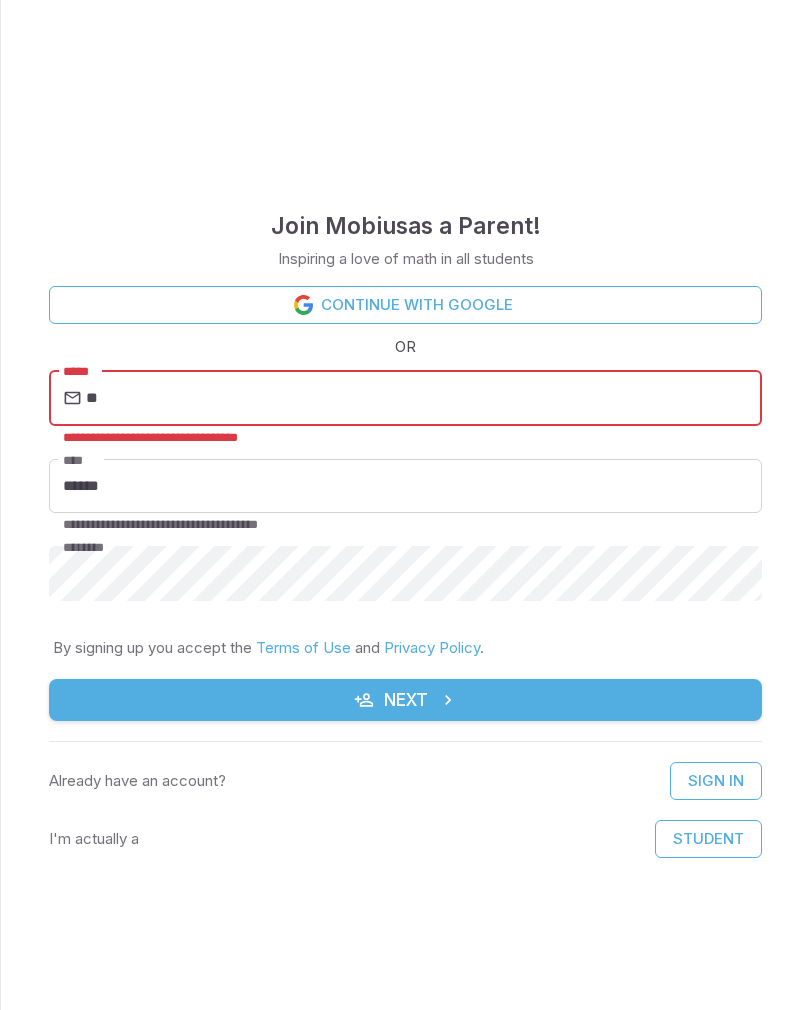 type on "***" 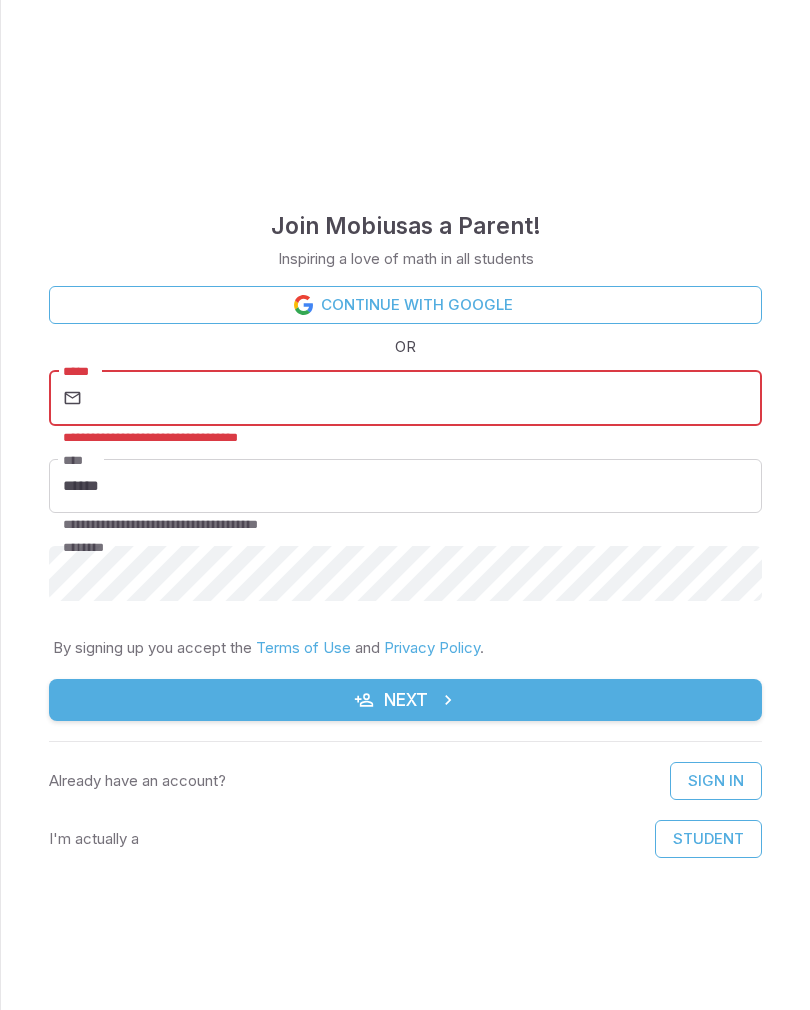 type on "**********" 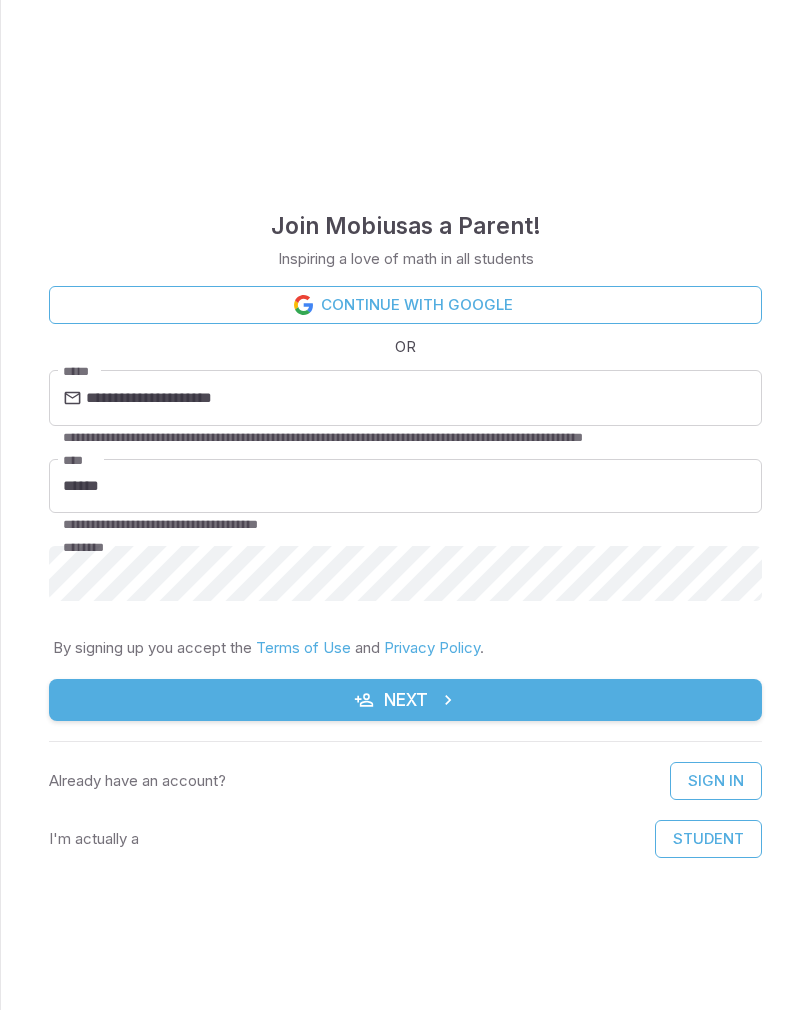 click on "Next" at bounding box center [405, 700] 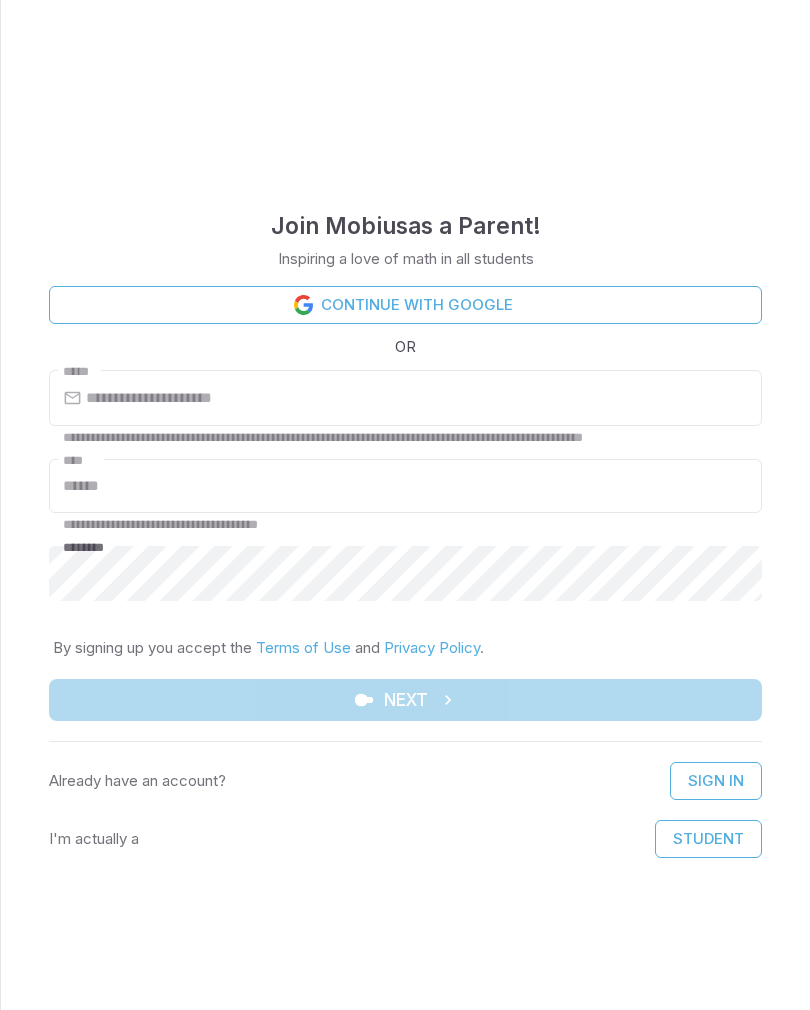 click on "**********" at bounding box center [405, 572] 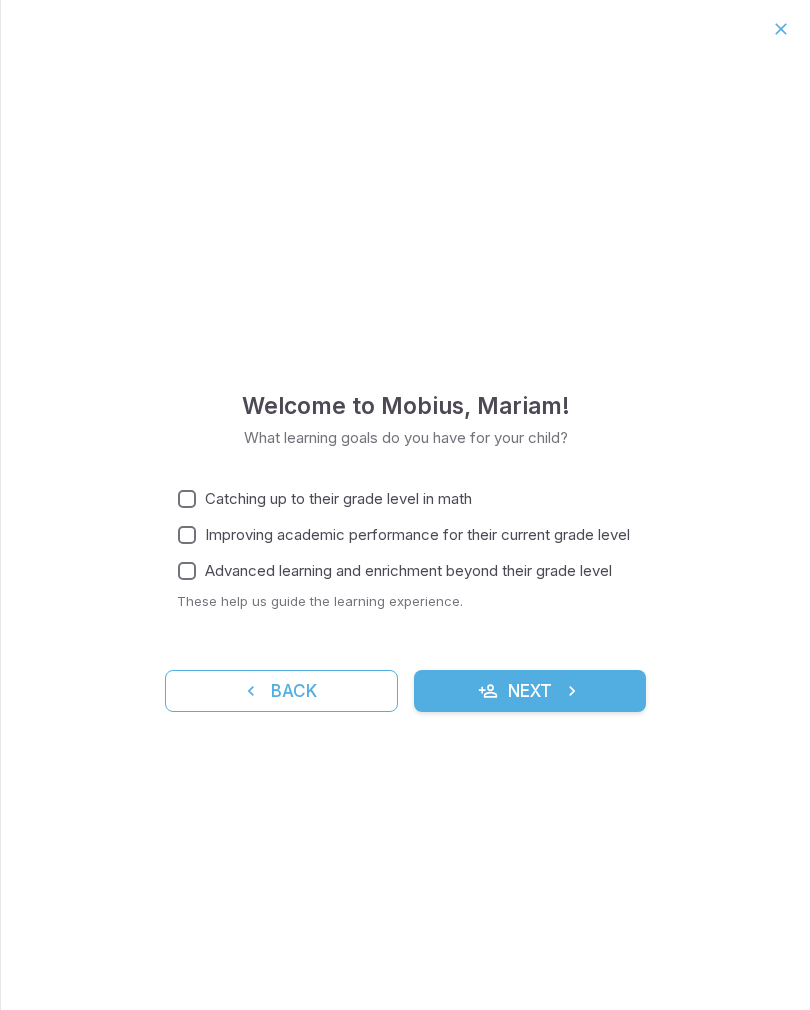 click at bounding box center [572, 691] 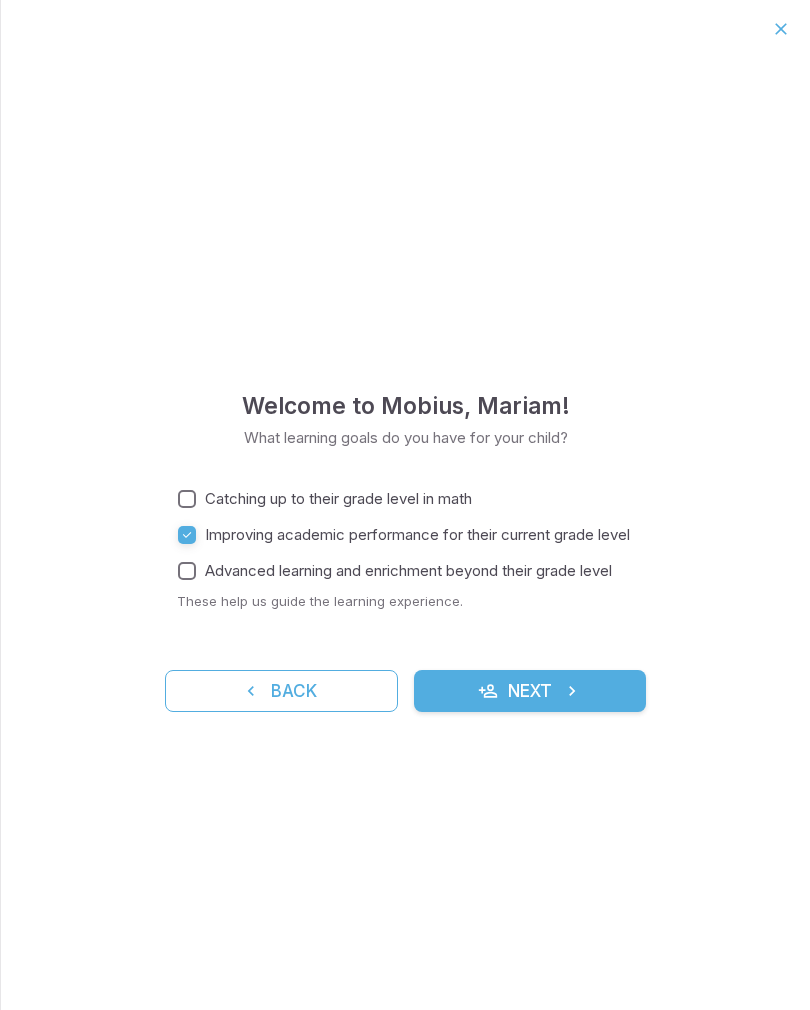 click on "Next" at bounding box center [530, 691] 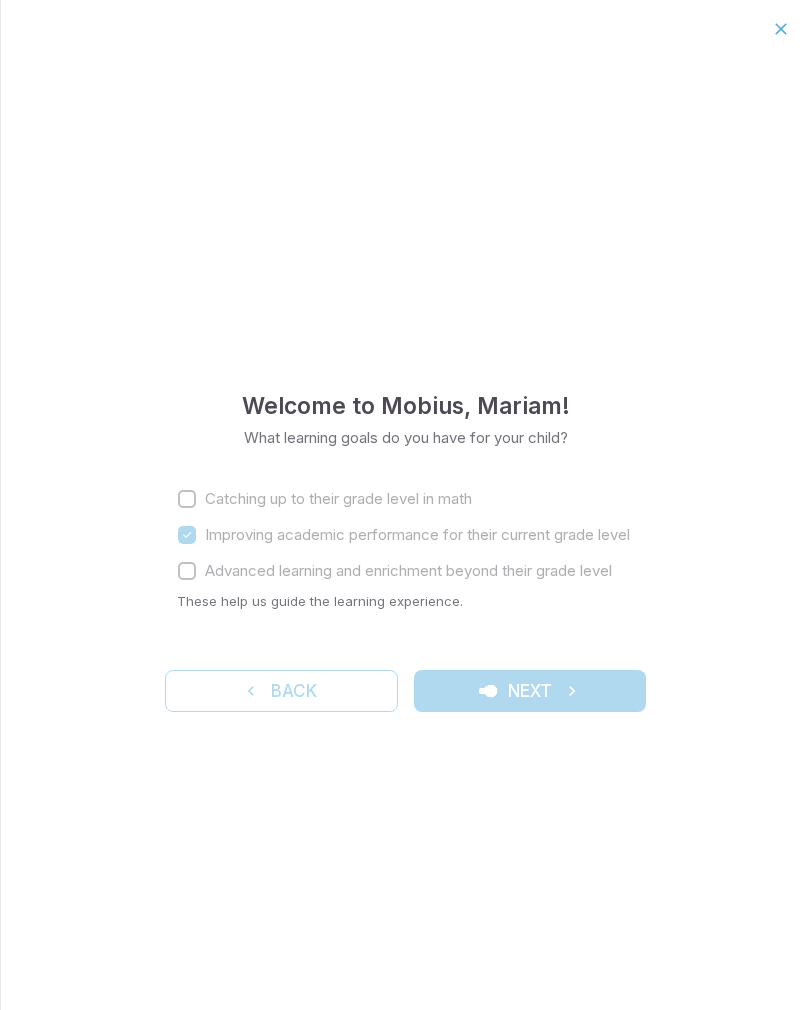 click on "Back Next" at bounding box center (405, 691) 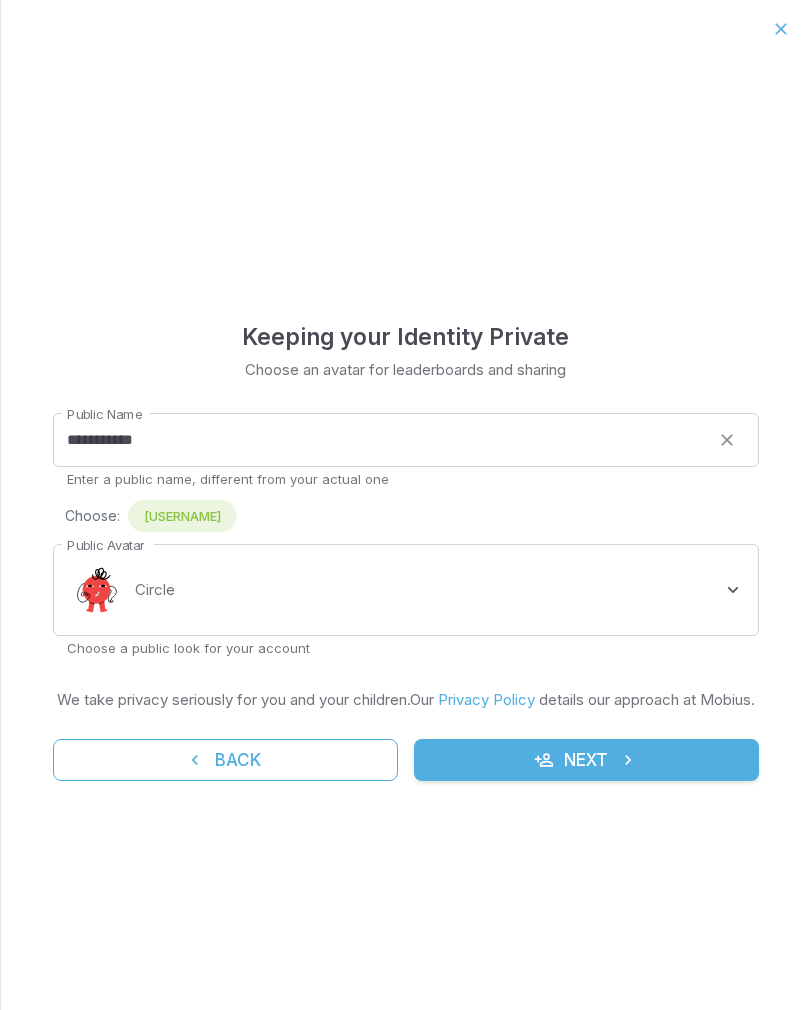click on "**********" at bounding box center [381, 440] 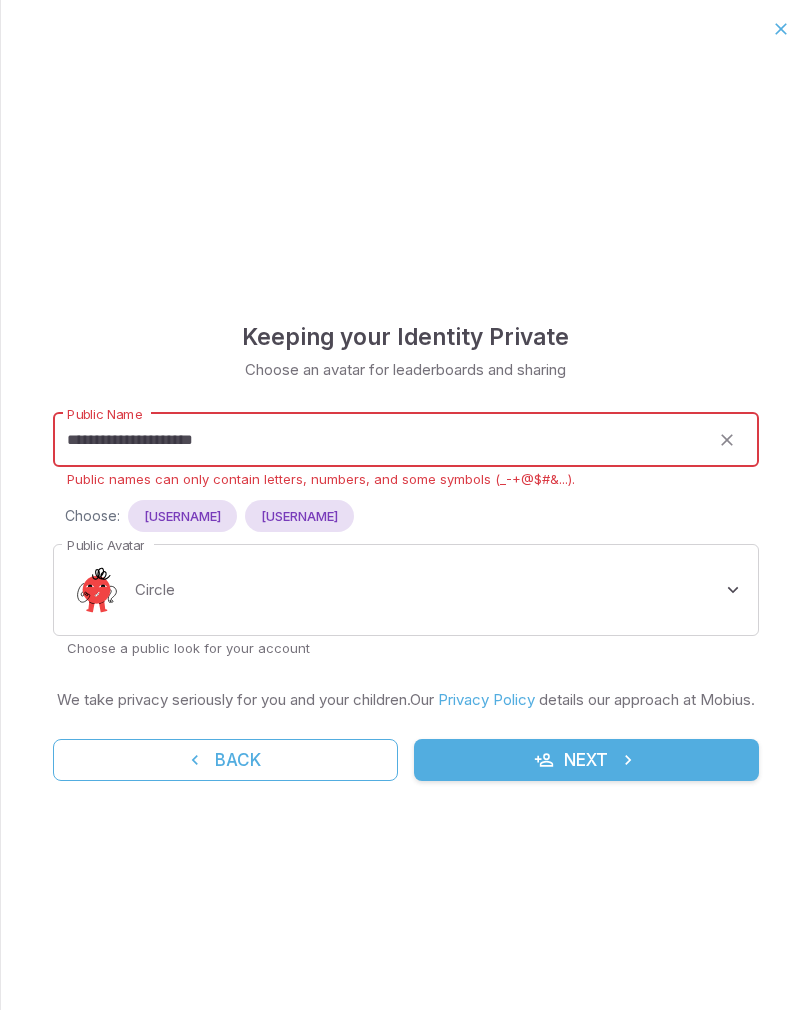 click on "pleufan_dragonrider" at bounding box center [182, 516] 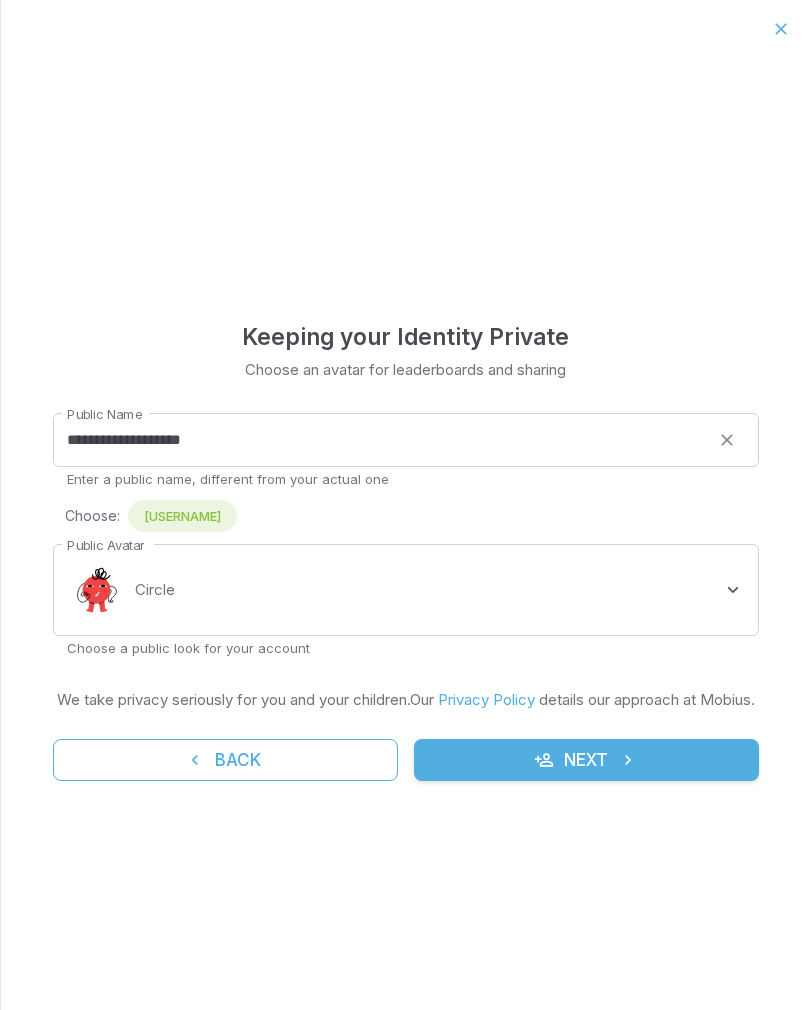 click on "**********" at bounding box center [405, 505] 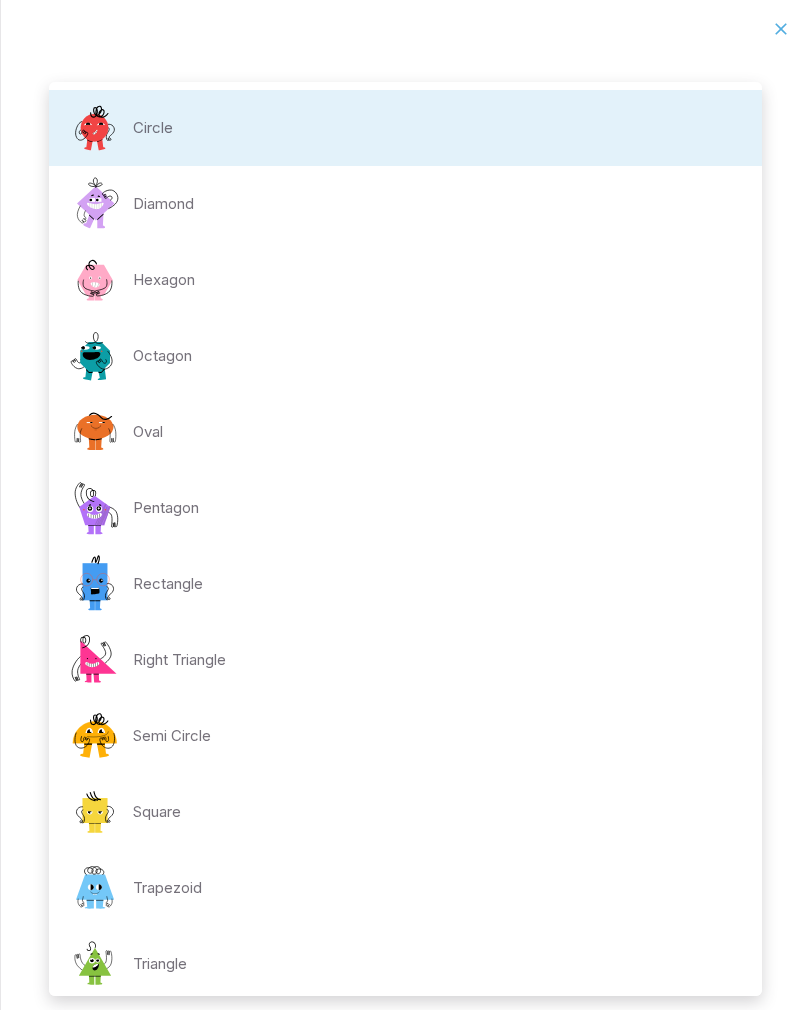 click at bounding box center (95, 204) 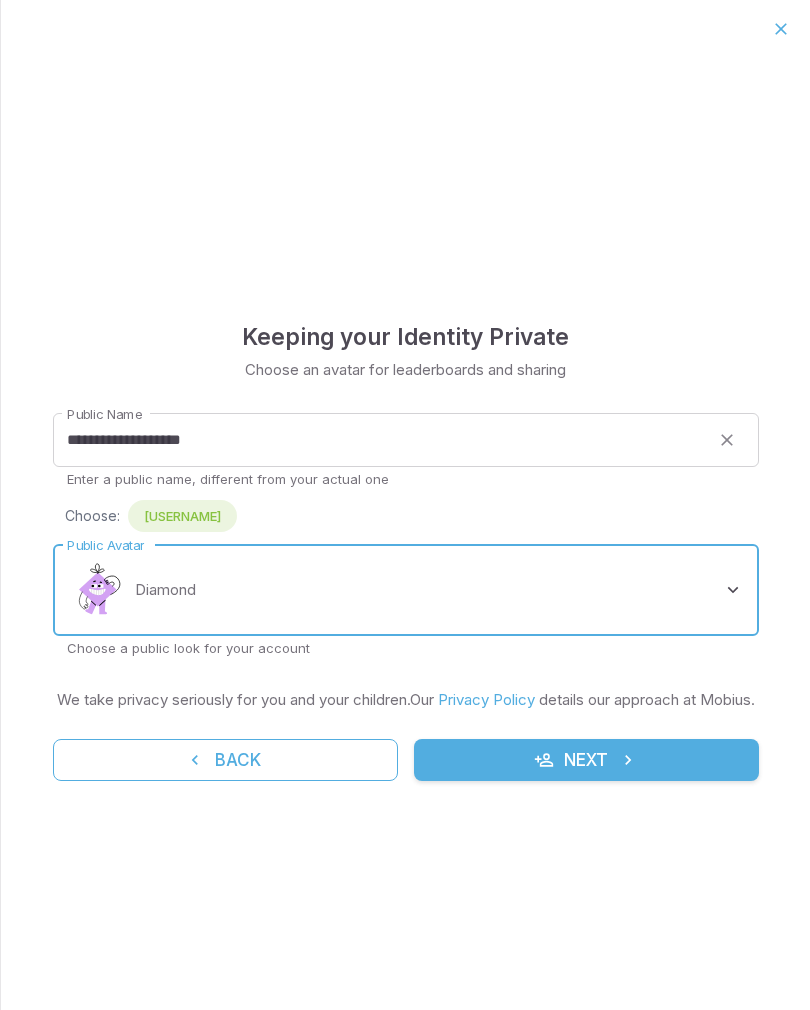 click on "Next" at bounding box center [586, 760] 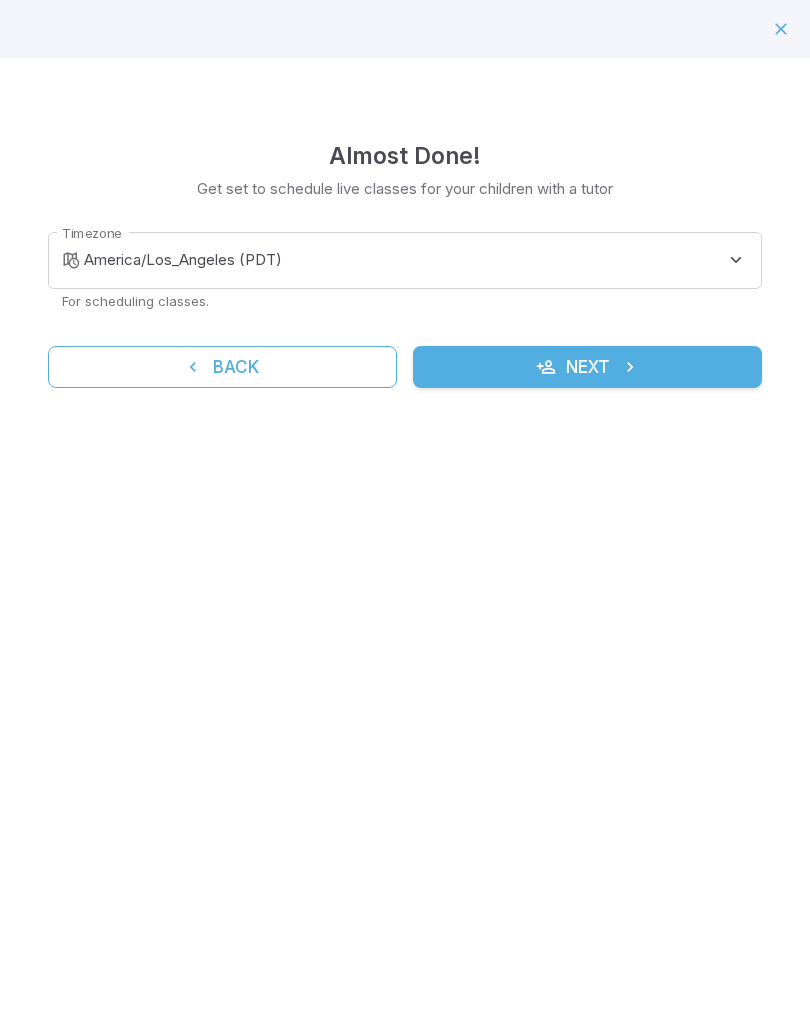 click at bounding box center (630, 367) 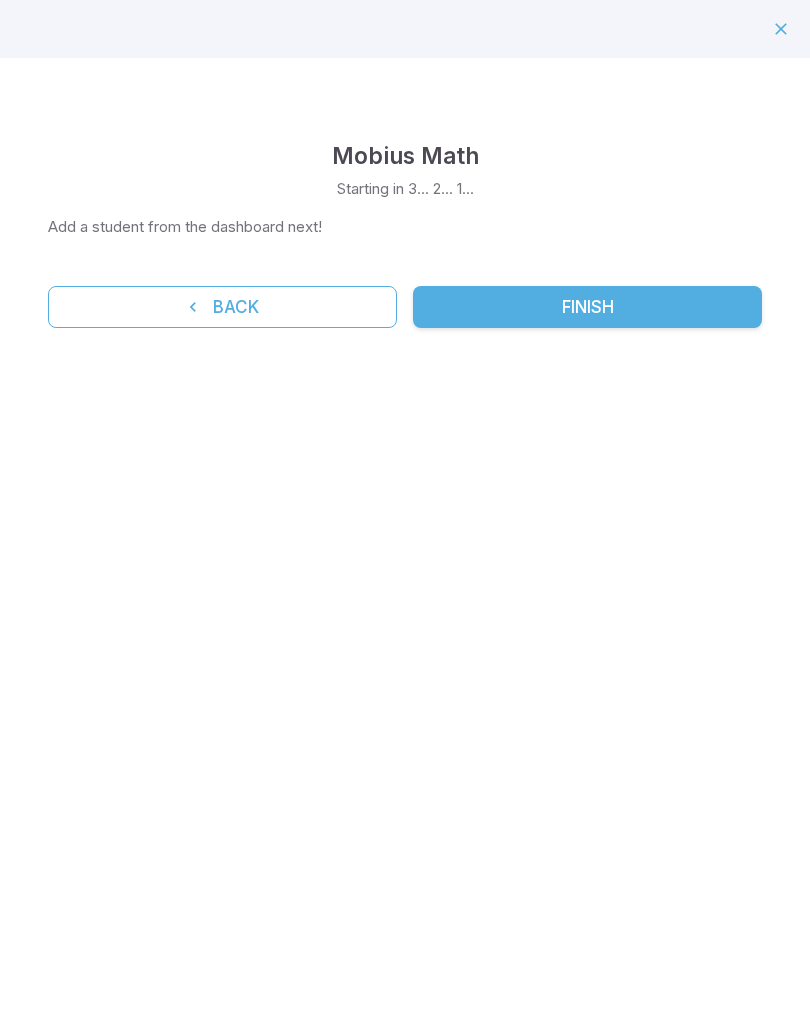 click on "Finish" at bounding box center (587, 307) 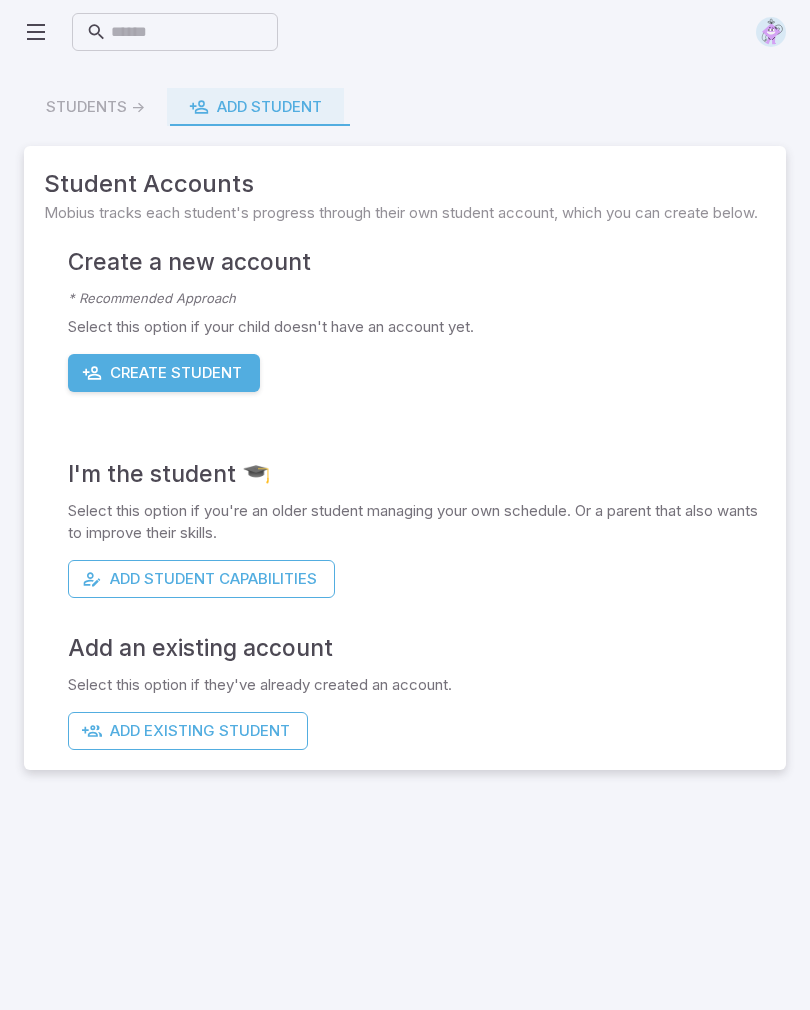click on "Add Student Capabilities" at bounding box center (201, 579) 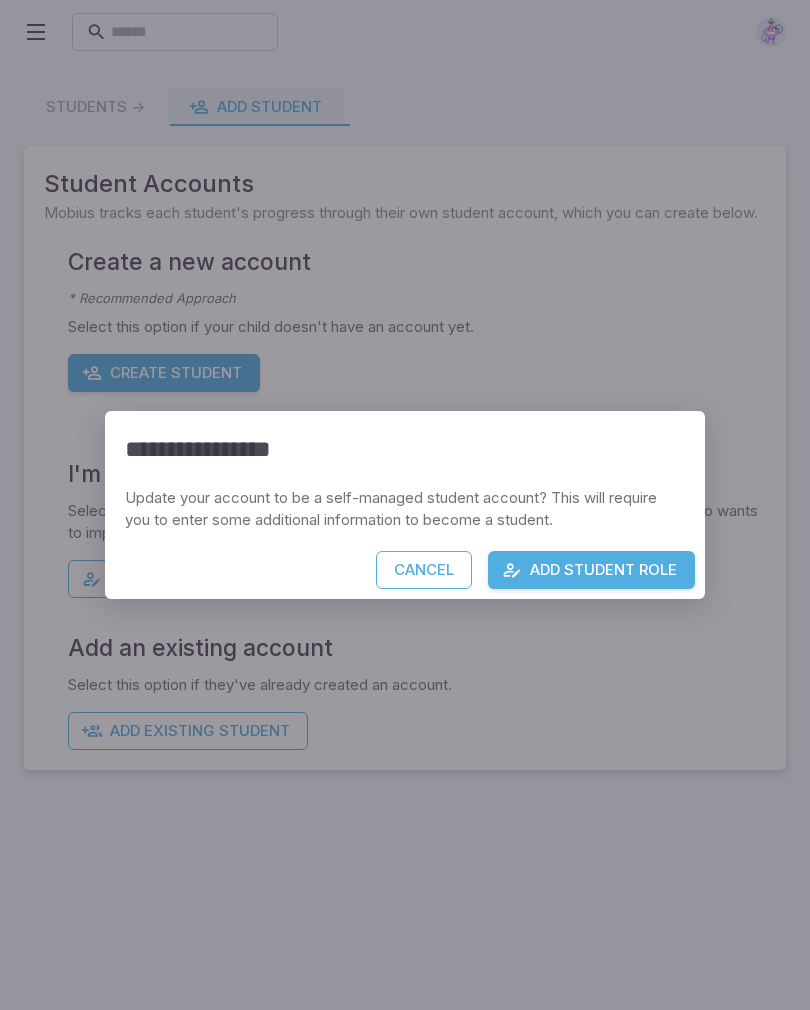 click on "Add Student Role" at bounding box center [591, 570] 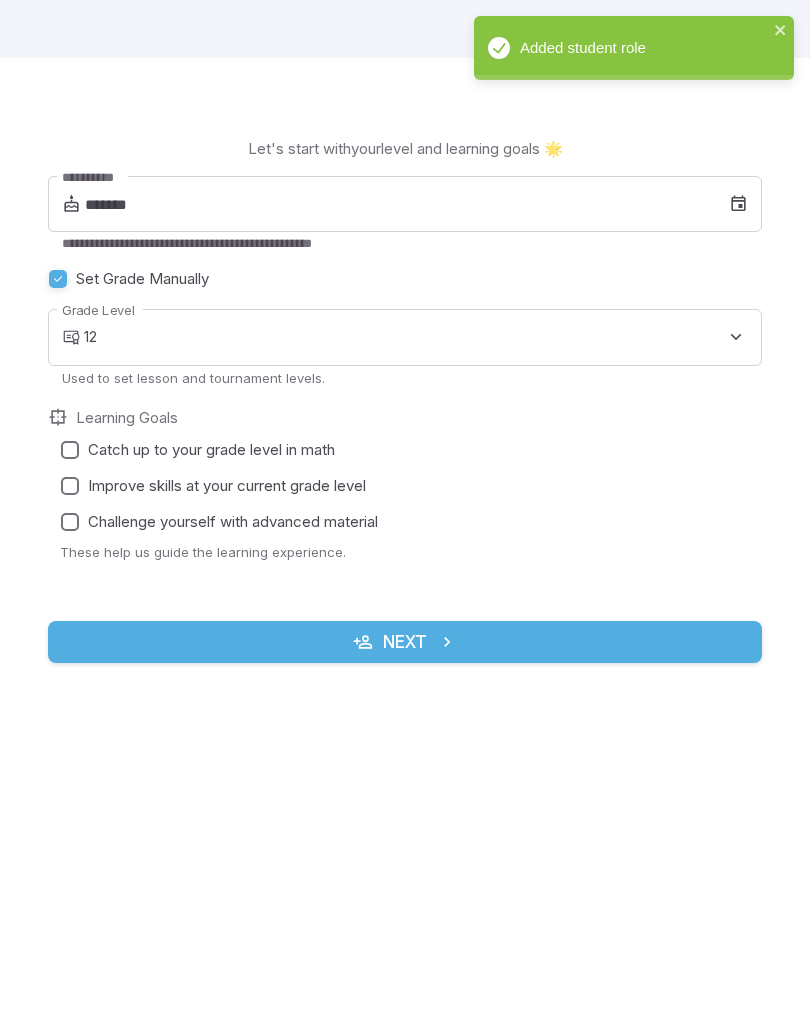 scroll, scrollTop: 2, scrollLeft: 0, axis: vertical 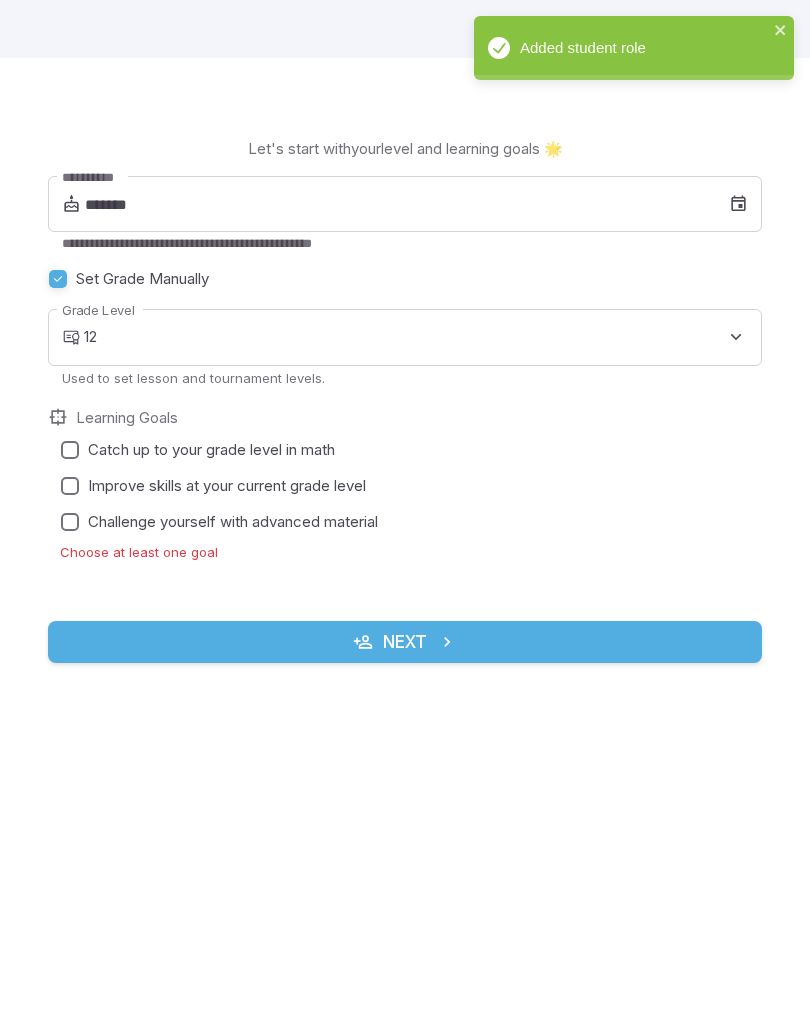 click on "Next" at bounding box center [405, 642] 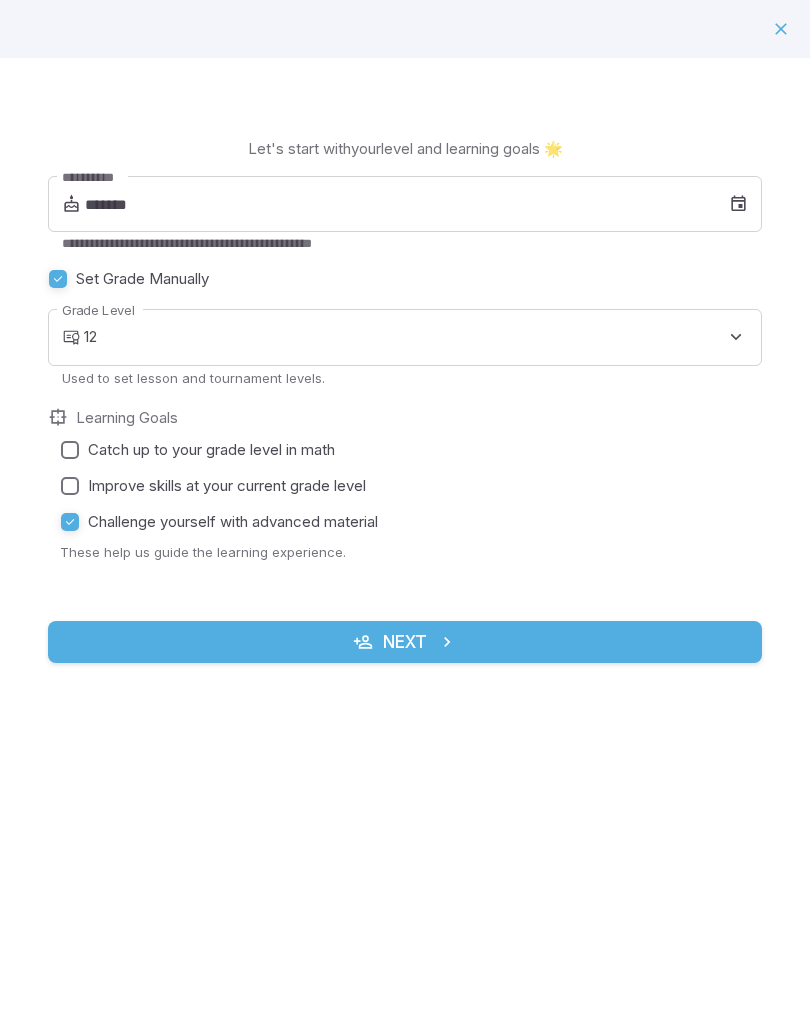 click on "Next" at bounding box center (405, 642) 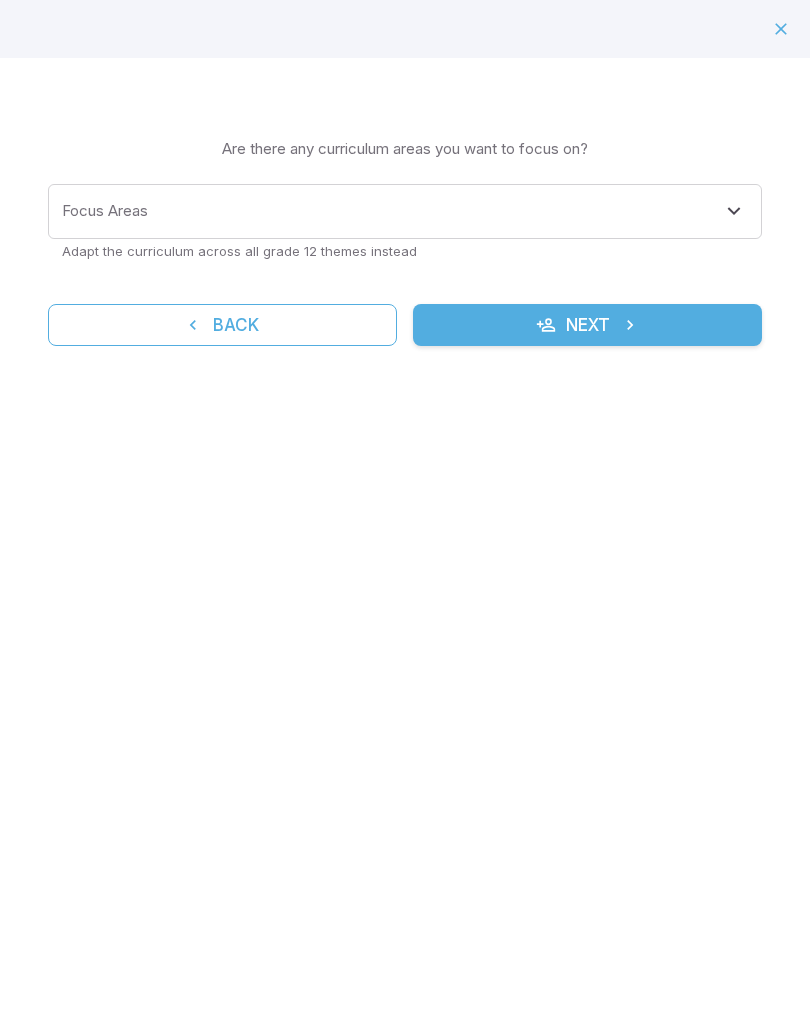 click on "Next" at bounding box center [587, 325] 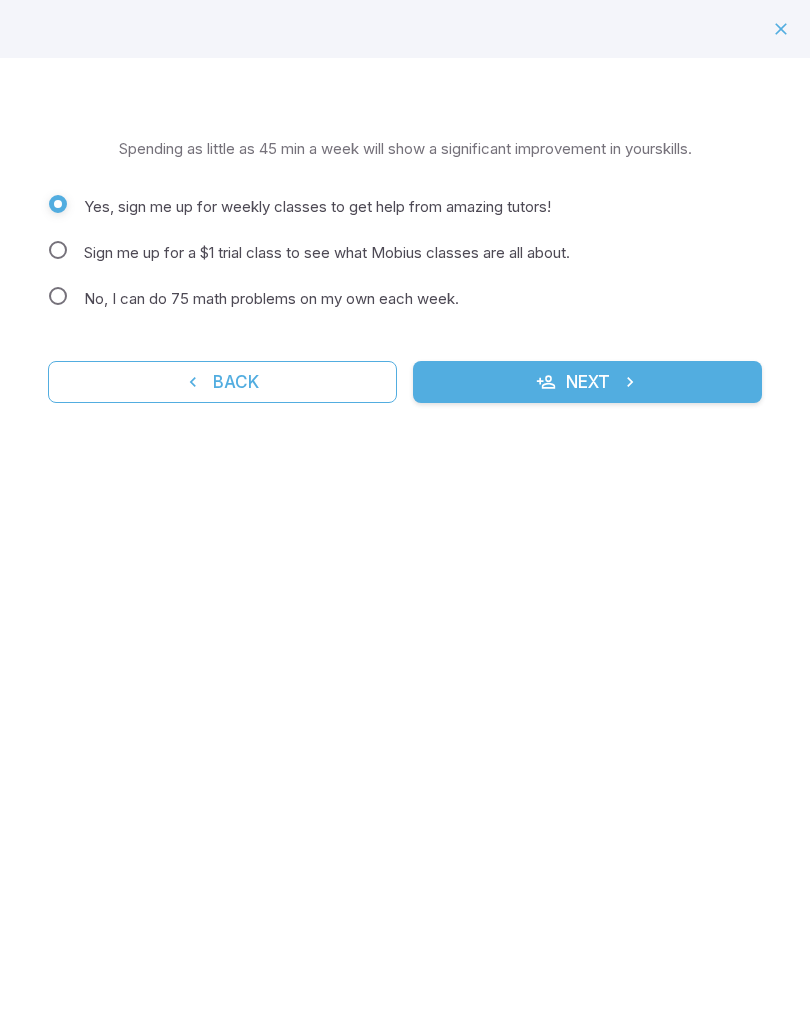 click on "Next" at bounding box center (587, 382) 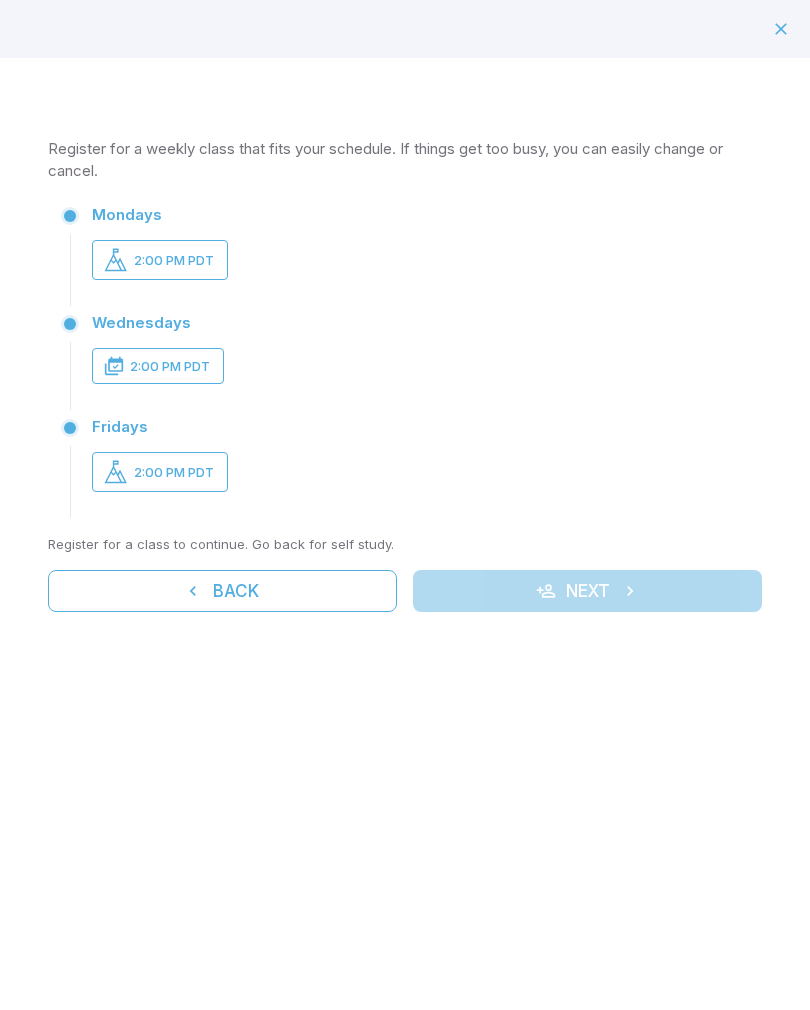 click on "2:00 PM PDT" at bounding box center [160, 472] 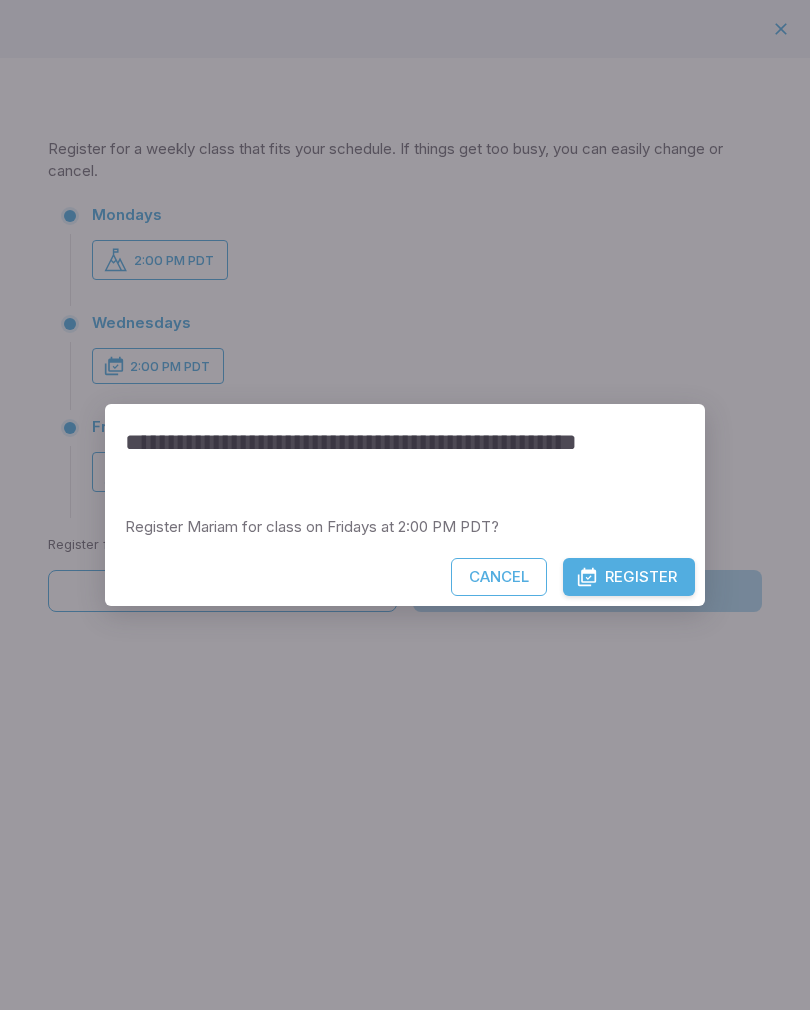 click on "**********" at bounding box center [405, 460] 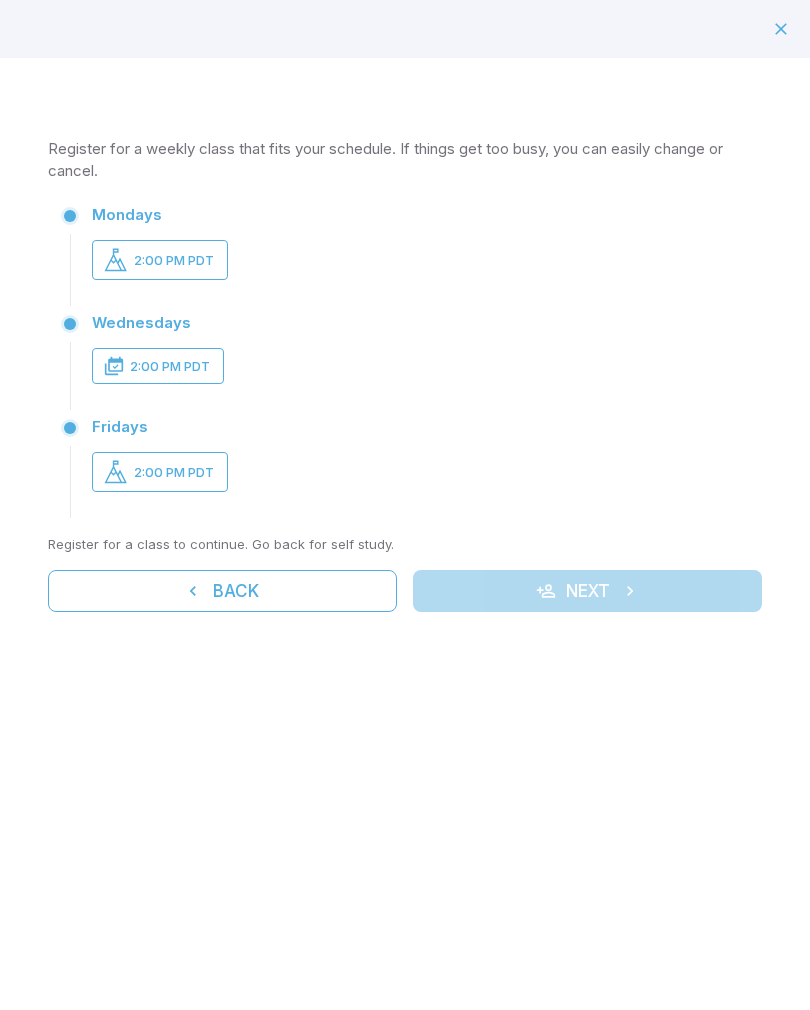click on "Back Next" at bounding box center [405, 591] 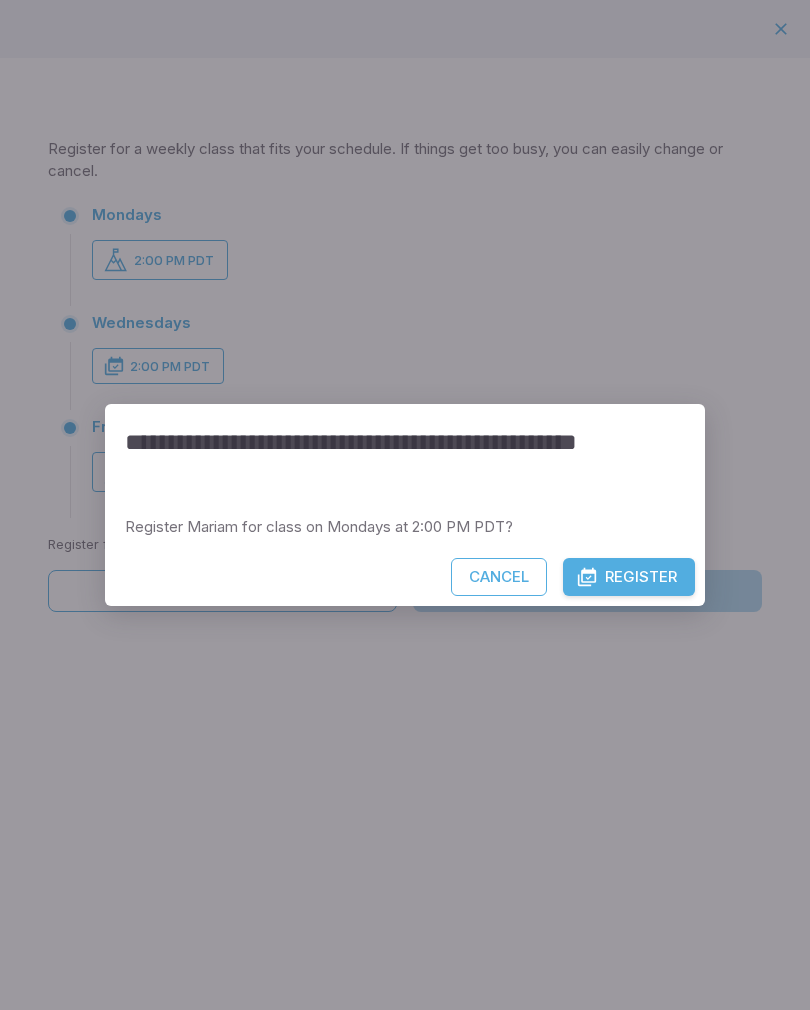 click on "Register" at bounding box center (629, 577) 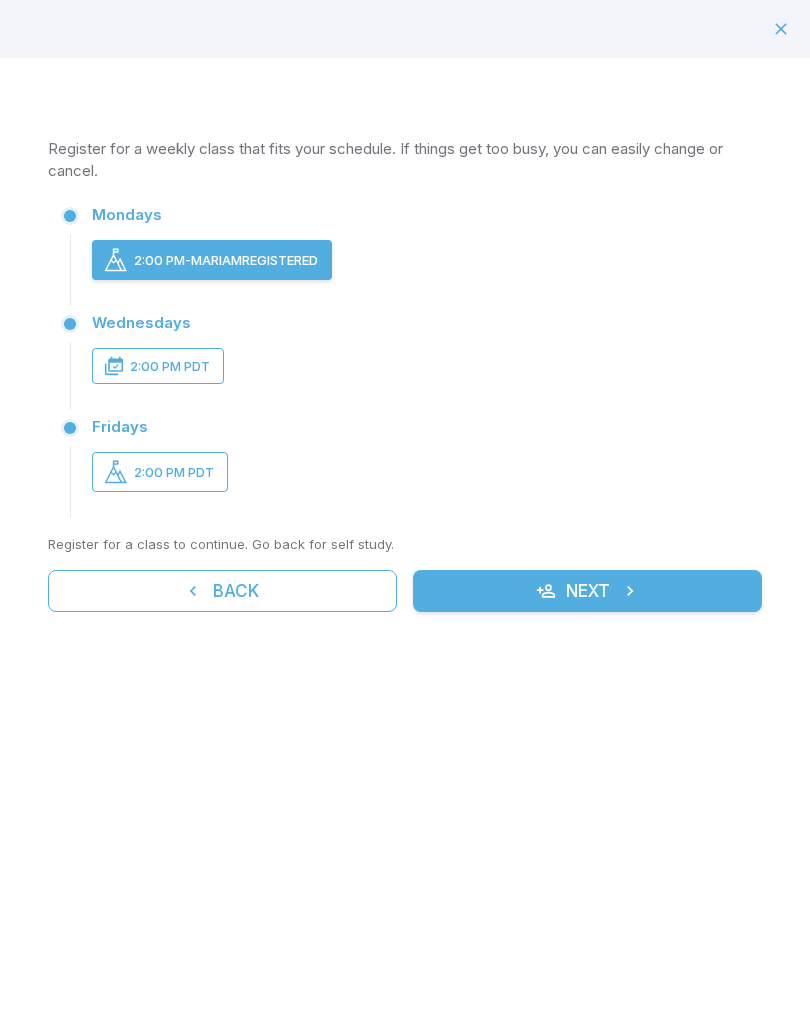 click on "Next" at bounding box center (587, 591) 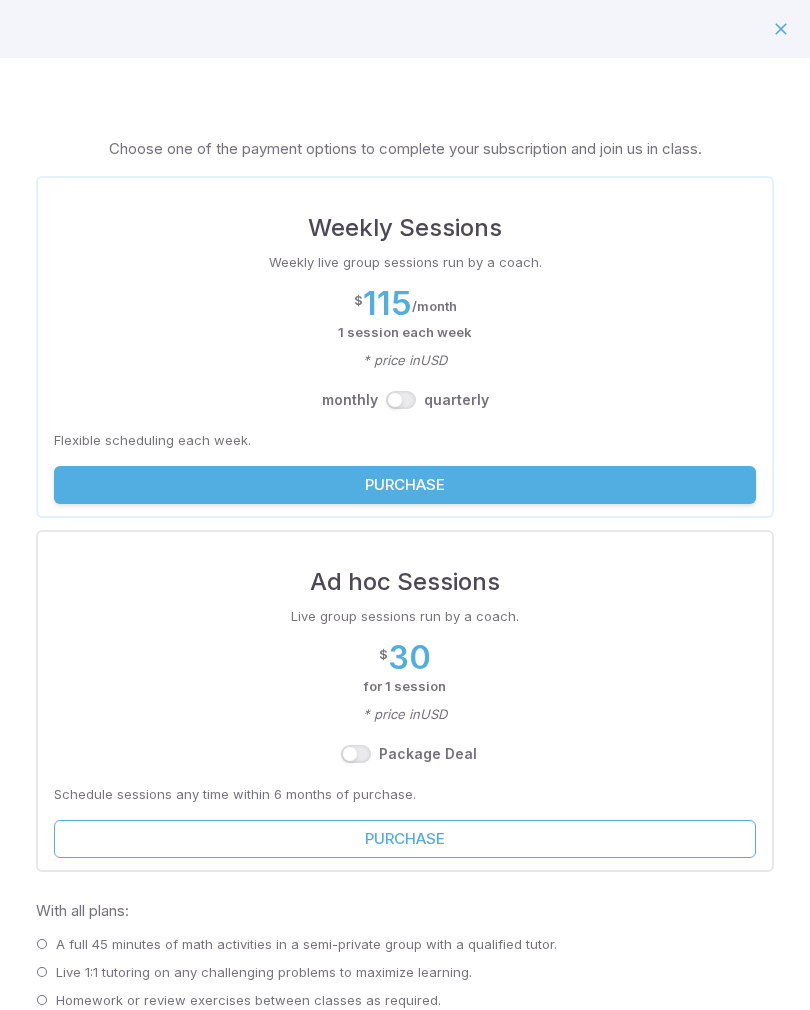 click on "Purchase" at bounding box center [405, 485] 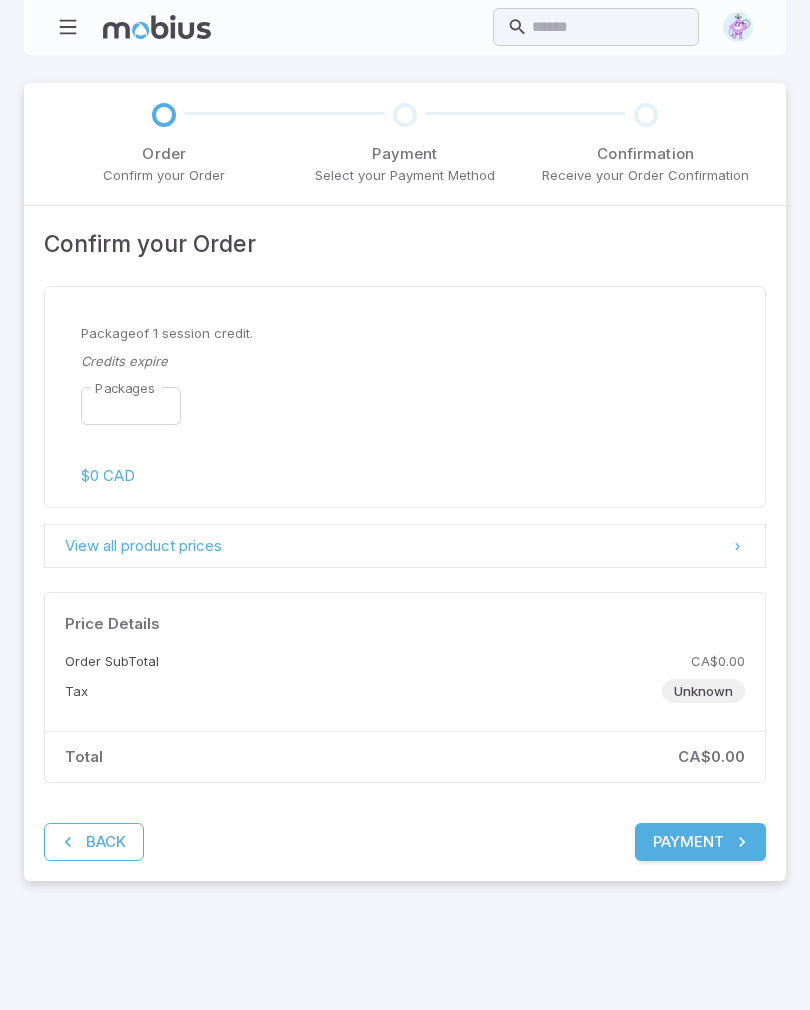 scroll, scrollTop: 0, scrollLeft: 0, axis: both 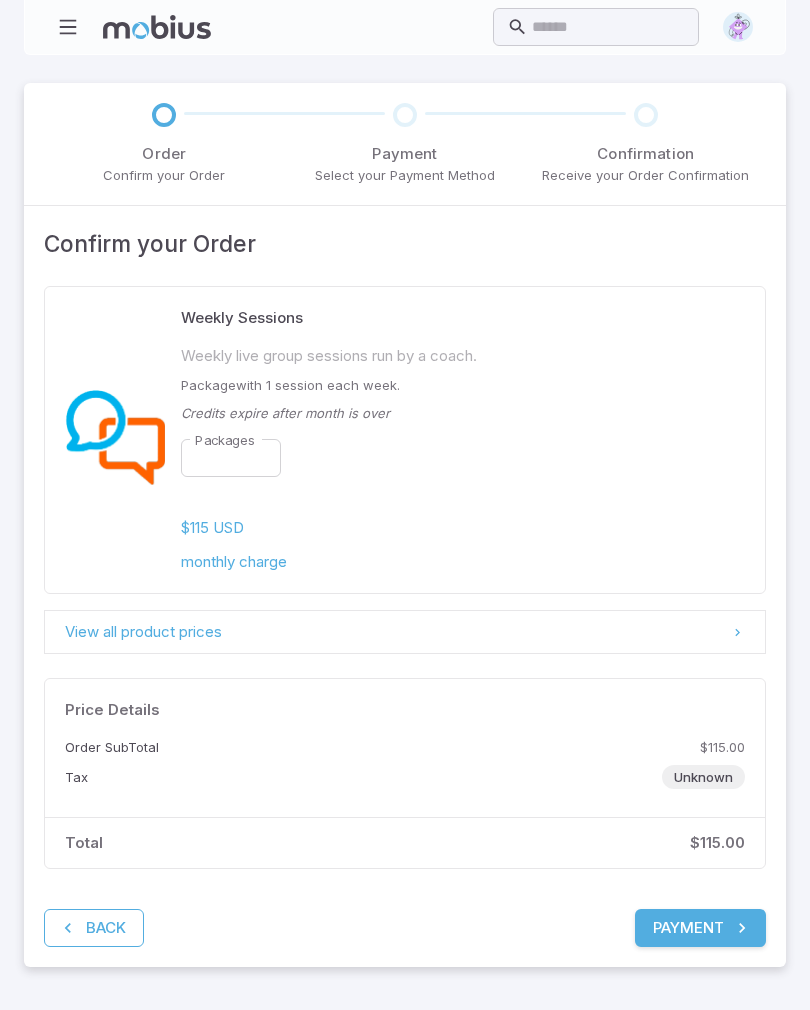click on "Confirm your Order Weekly Sessions Weekly live group sessions run by a coach. Package  with 1 session each week. Credits expire after month is over Packages * Packages $ 115   USD month ly charge View all product prices Price Details Order SubTotal $115.00 Tax Unknown Total $115.00 Back Payment" at bounding box center (405, 587) 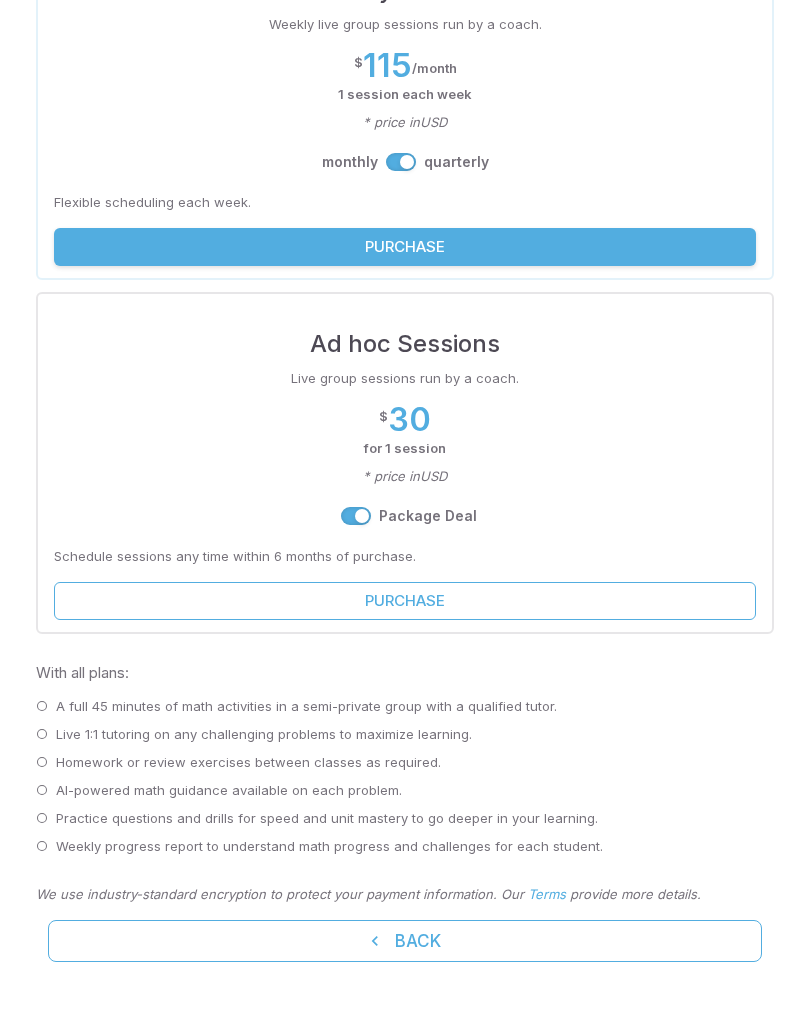 scroll, scrollTop: 238, scrollLeft: 0, axis: vertical 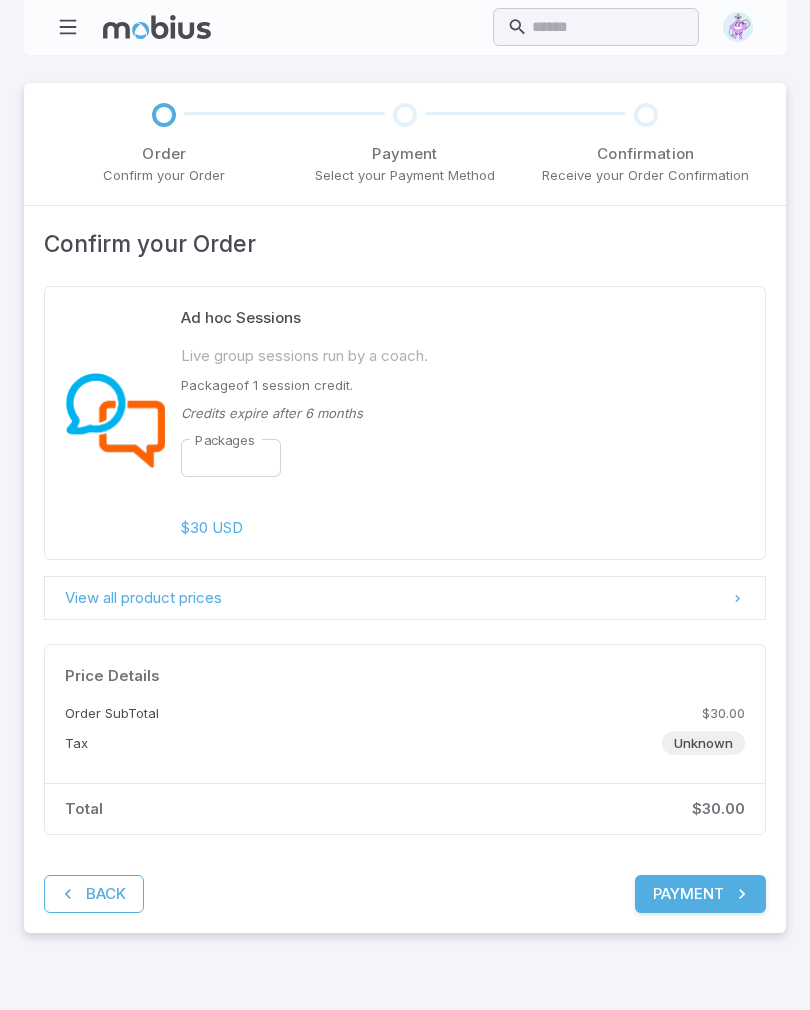 click on "Payment" at bounding box center [700, 894] 